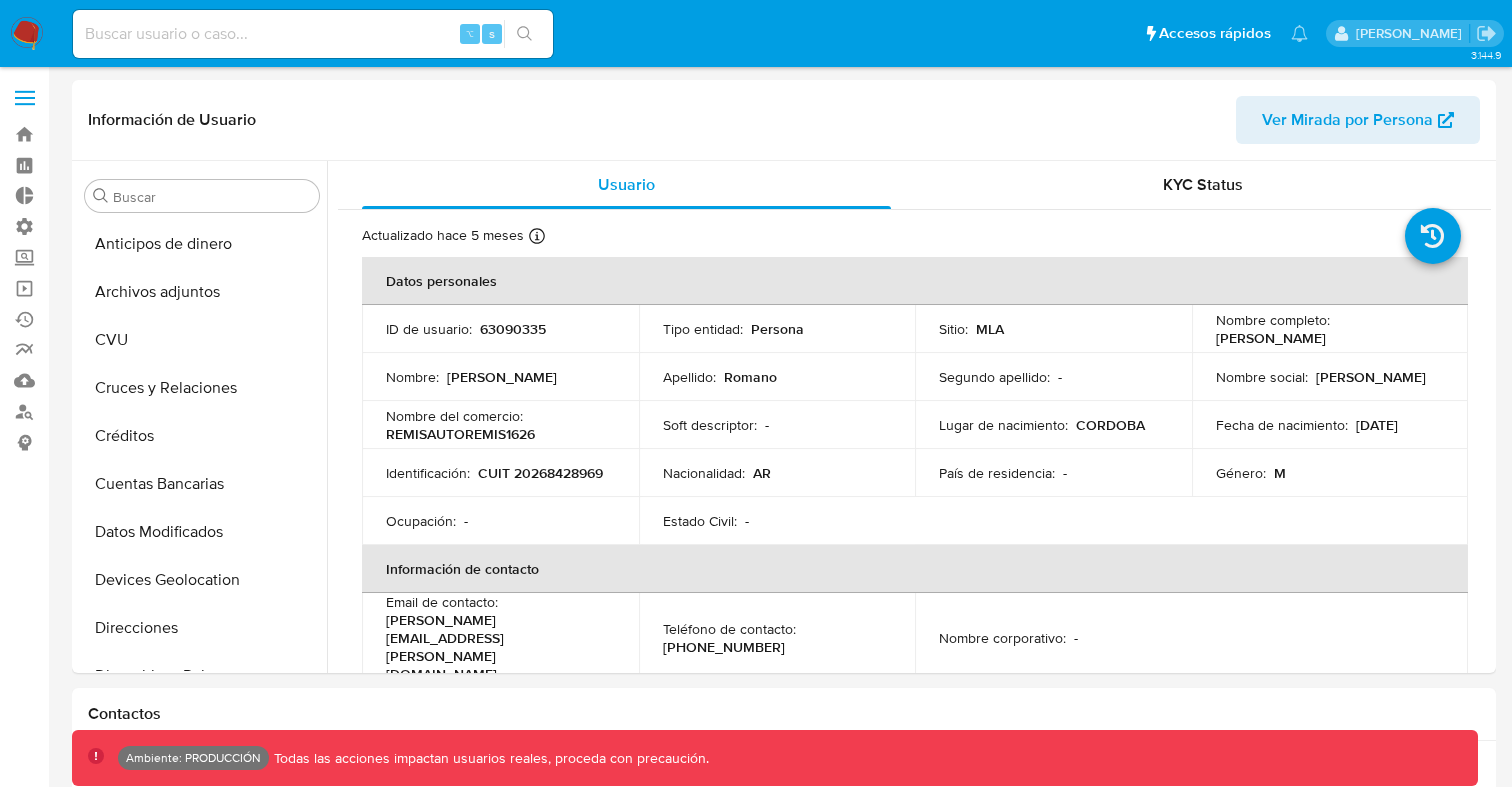 select on "10" 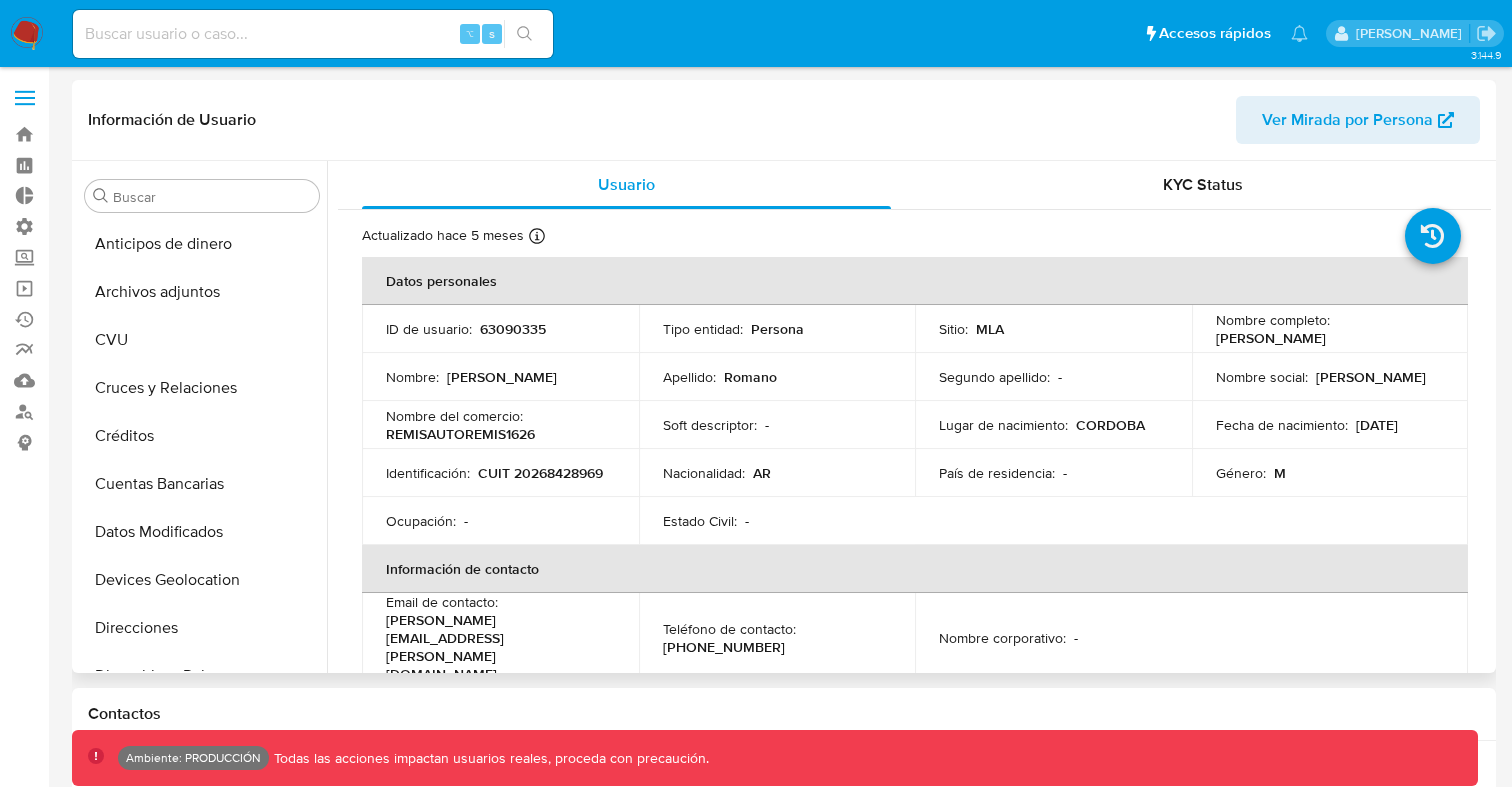 scroll, scrollTop: 893, scrollLeft: 0, axis: vertical 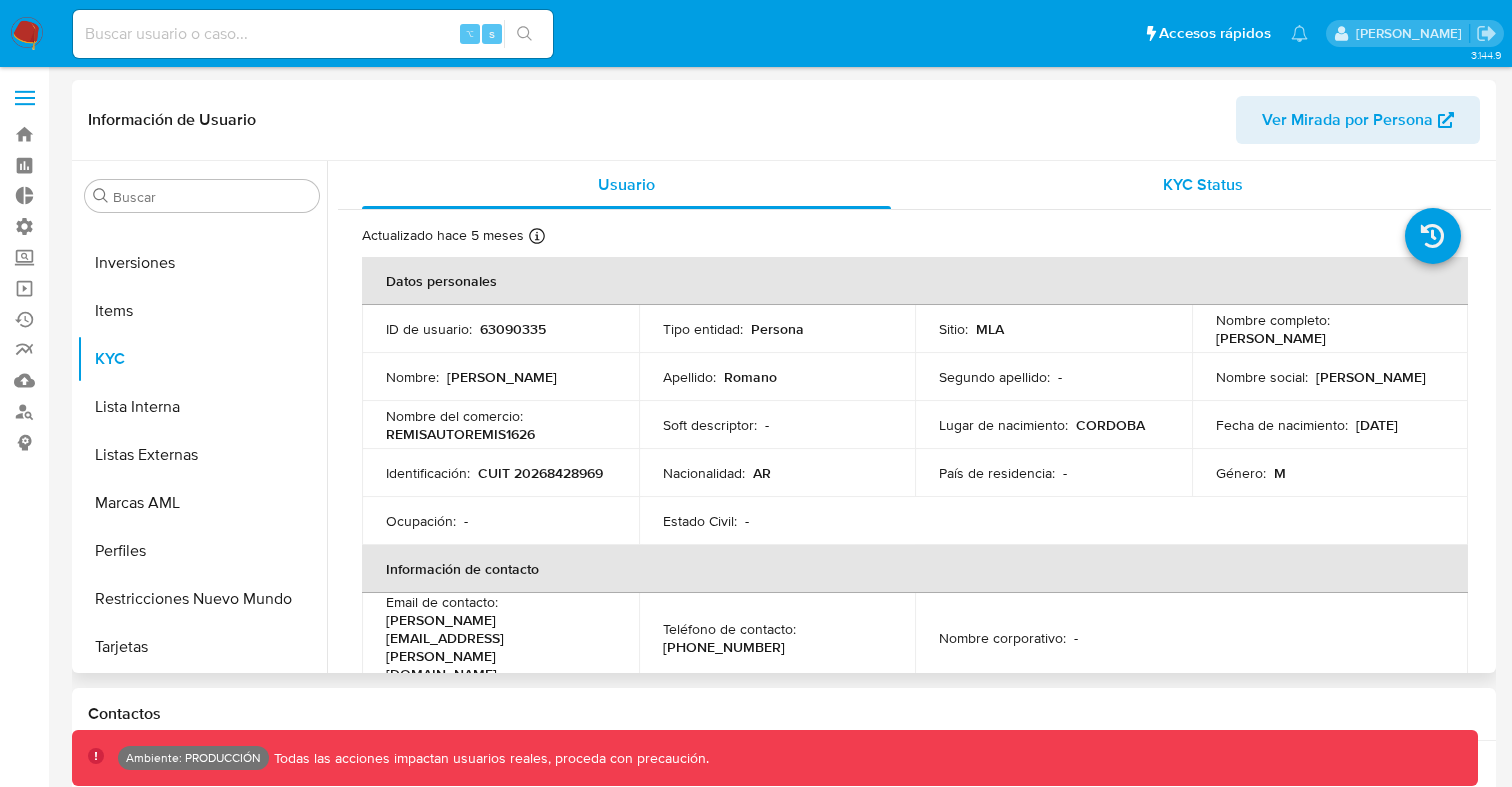 click on "KYC Status" at bounding box center (1203, 184) 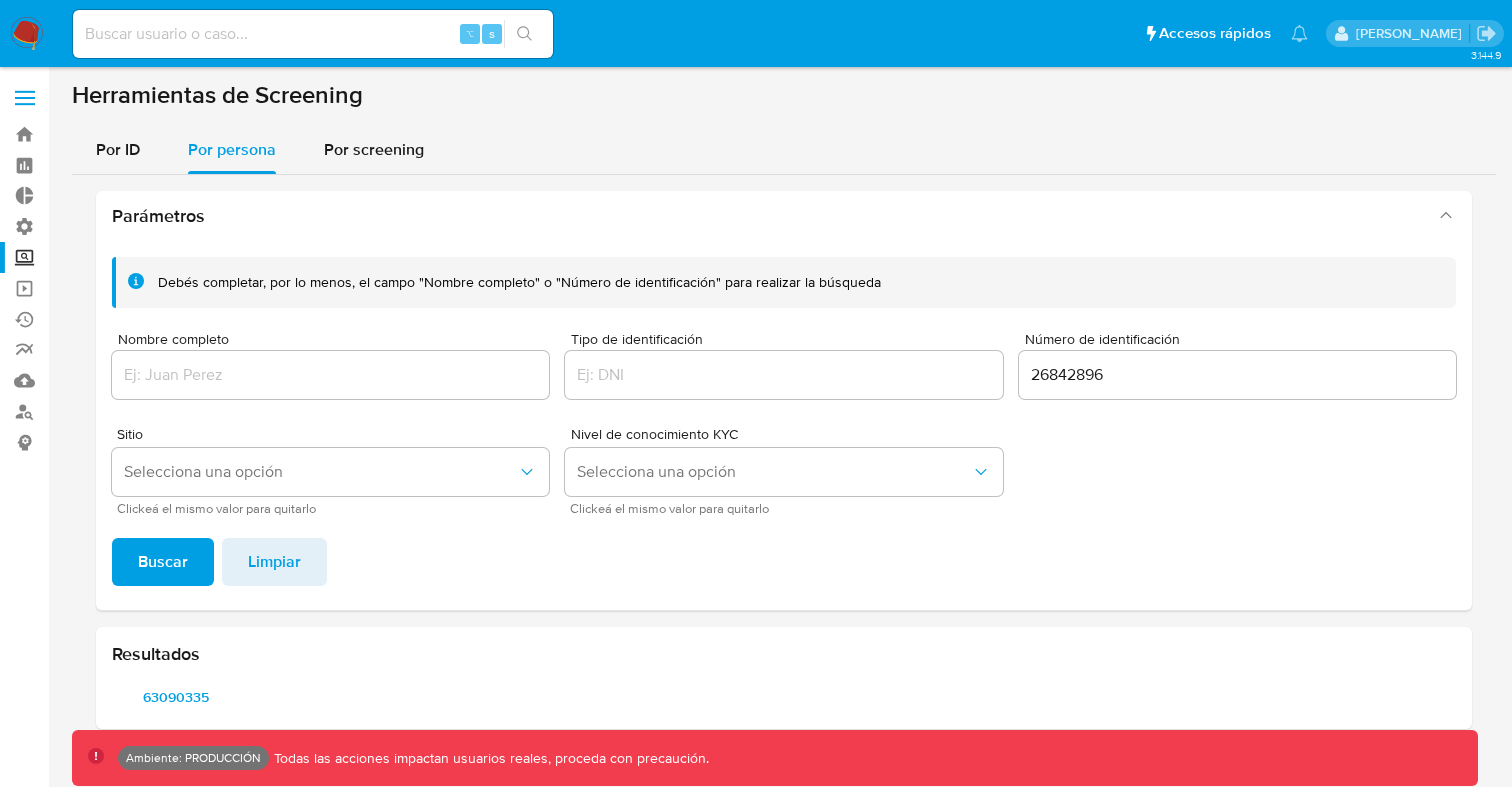 scroll, scrollTop: 0, scrollLeft: 0, axis: both 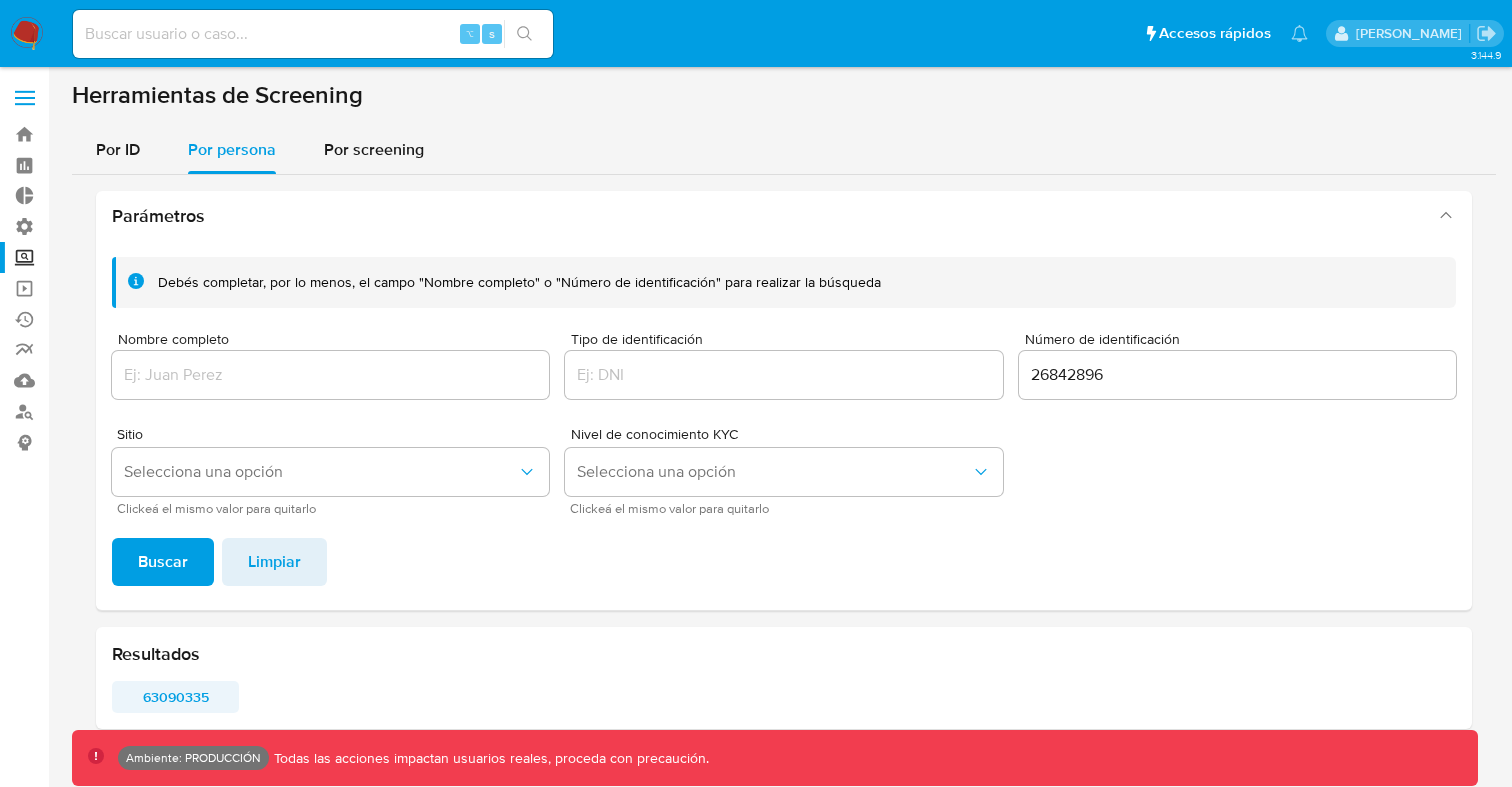 click on "63090335" at bounding box center (175, 697) 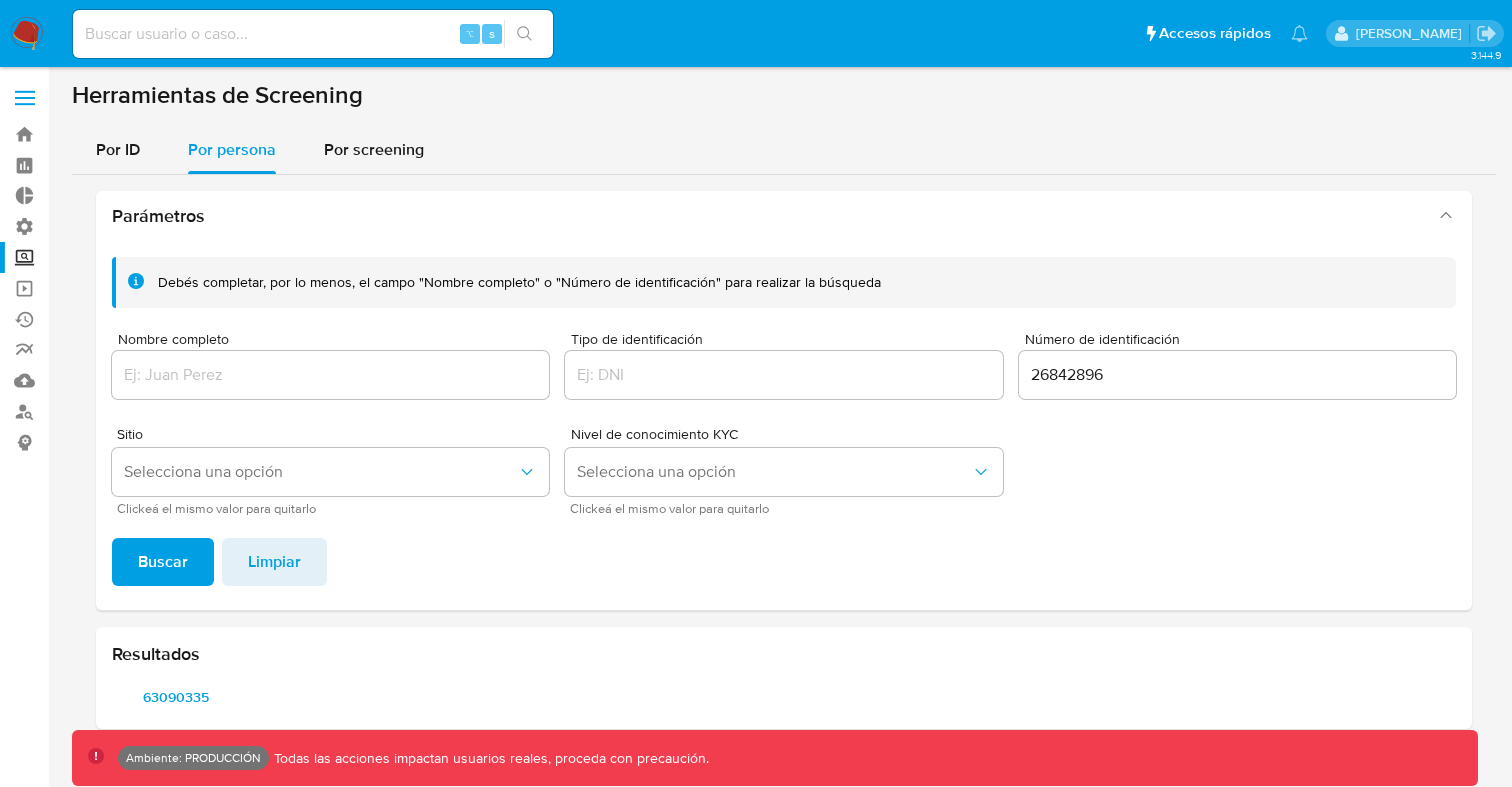 click at bounding box center [25, 98] 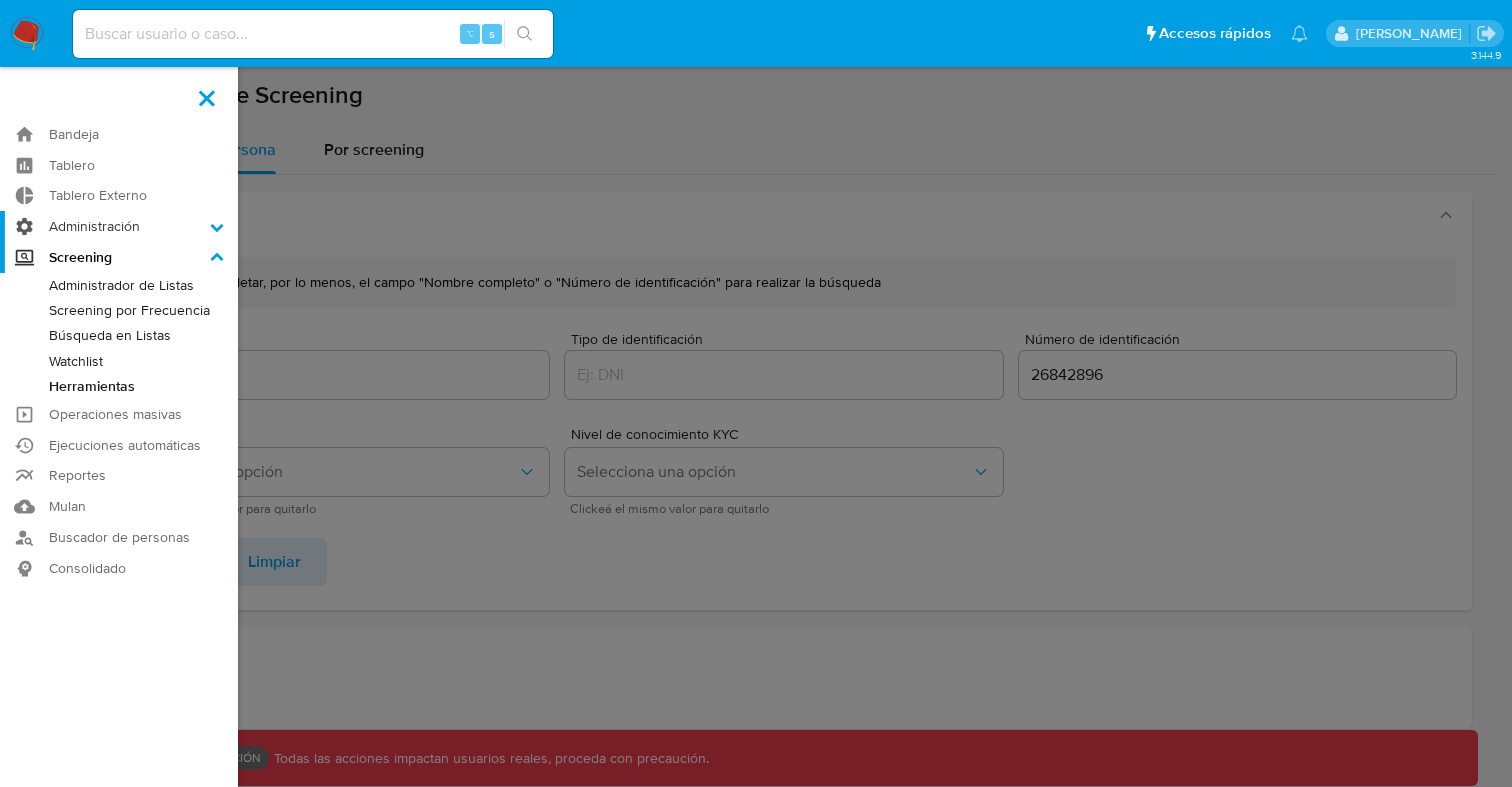 click 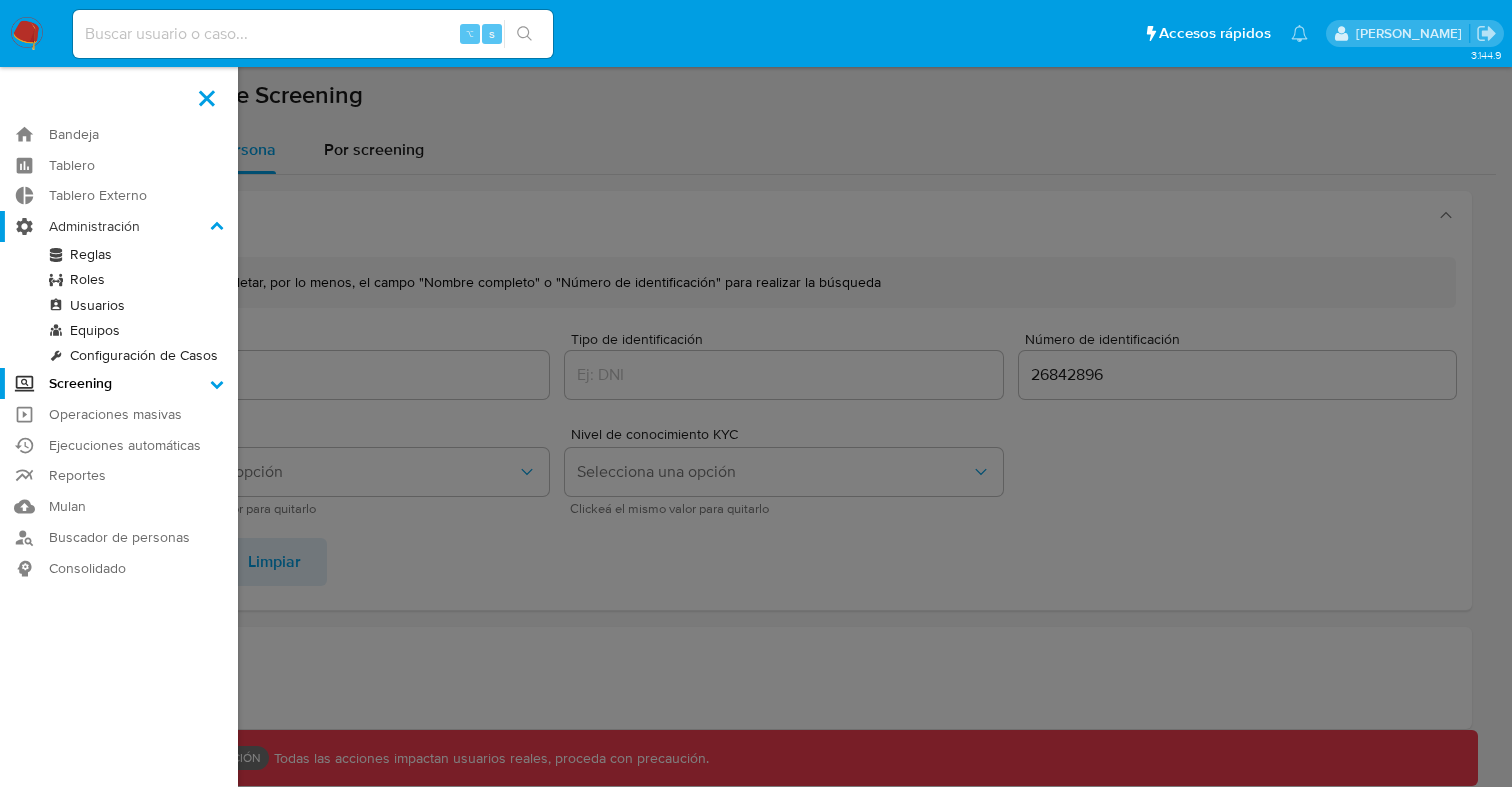 click 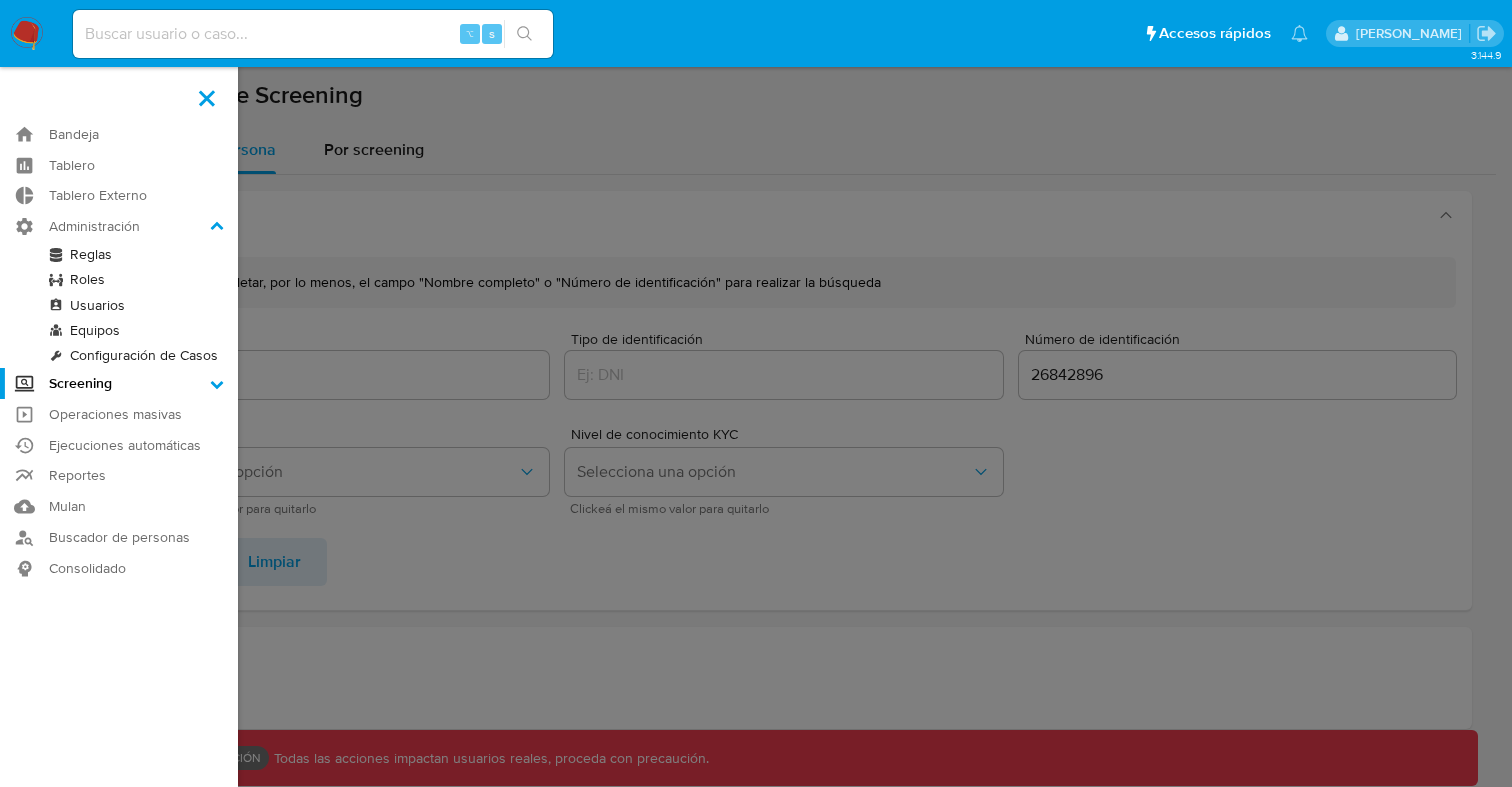 click at bounding box center (756, 393) 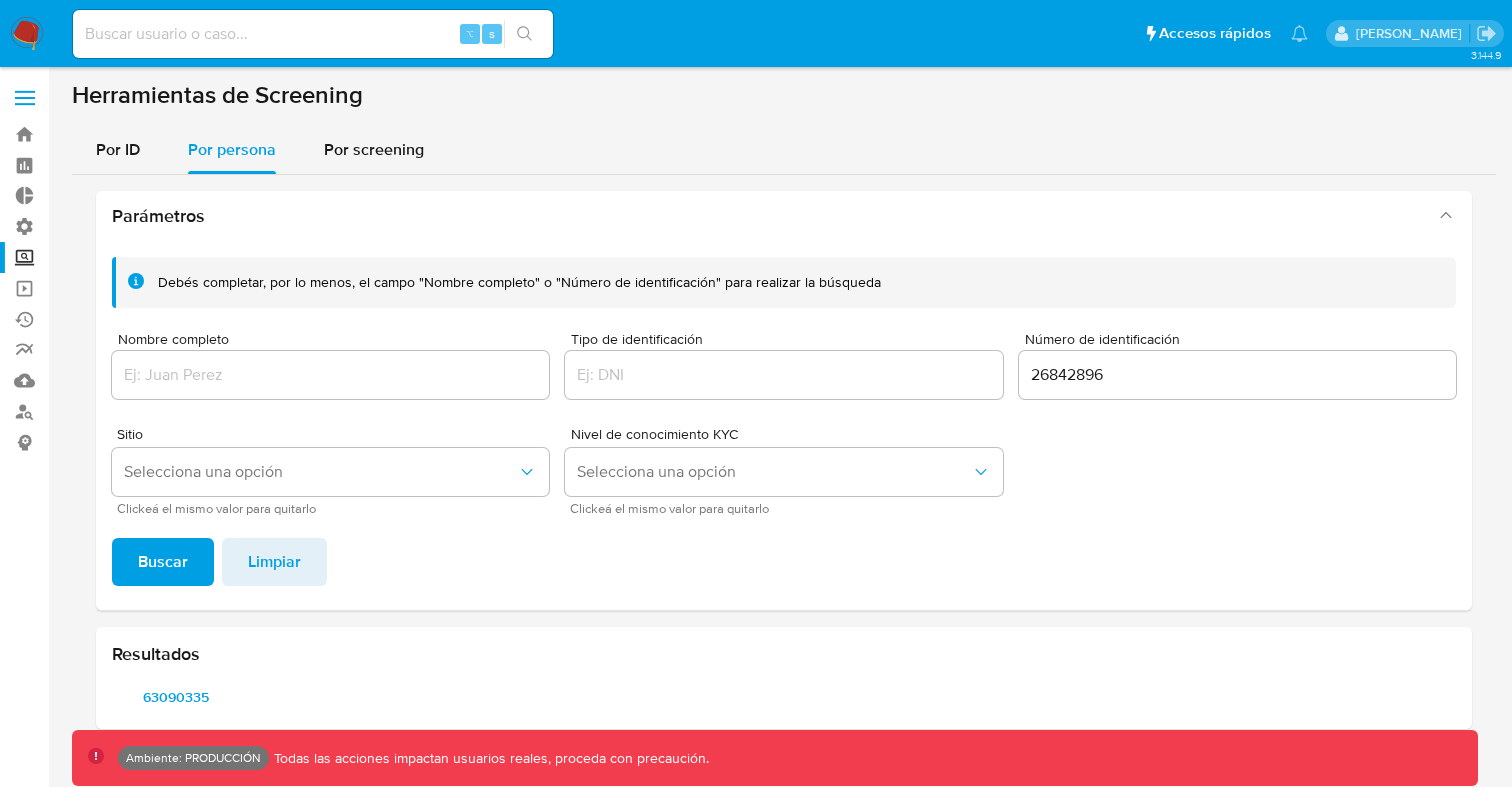 click at bounding box center [25, 104] 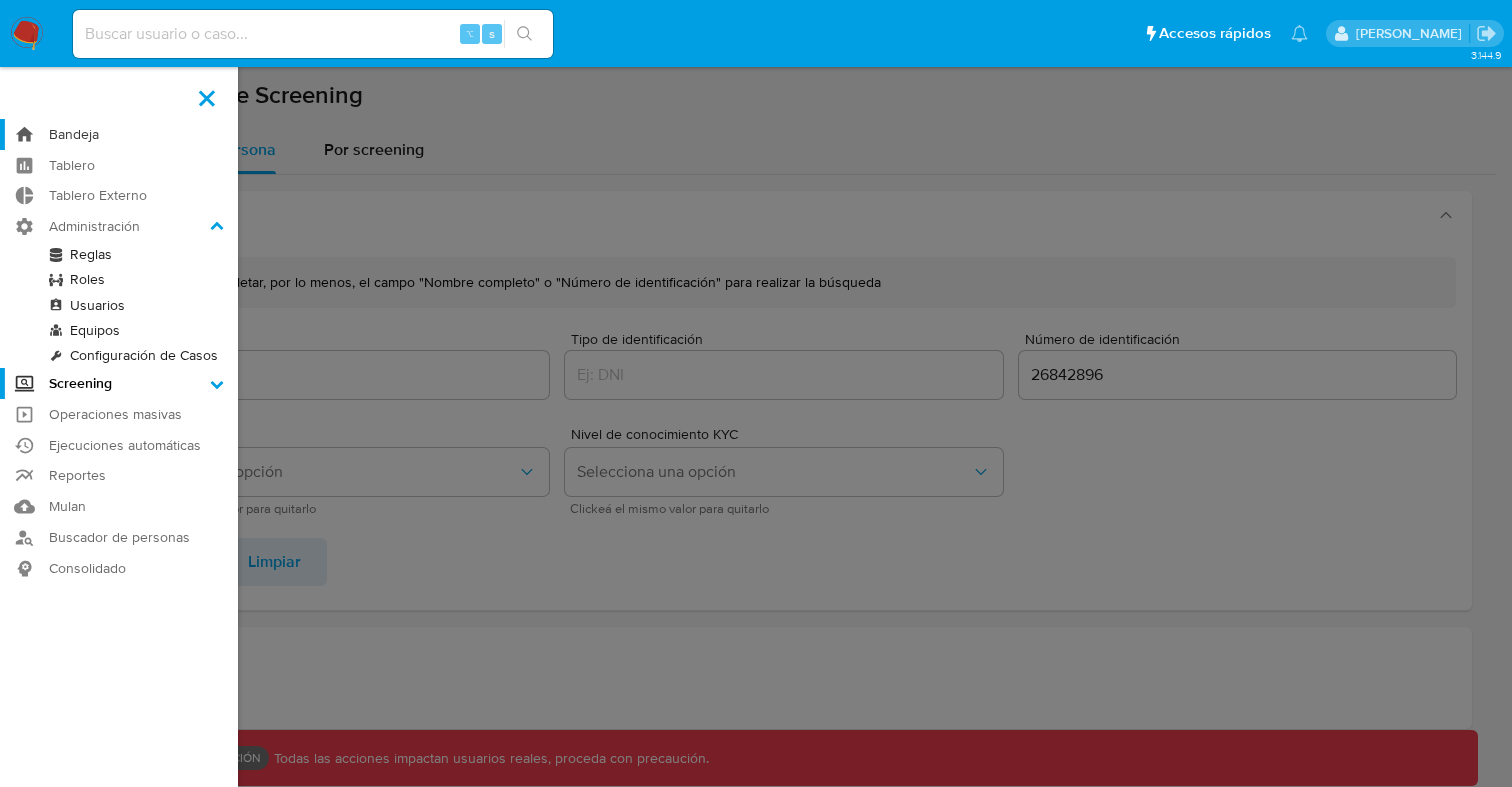 click on "Bandeja" at bounding box center (119, 134) 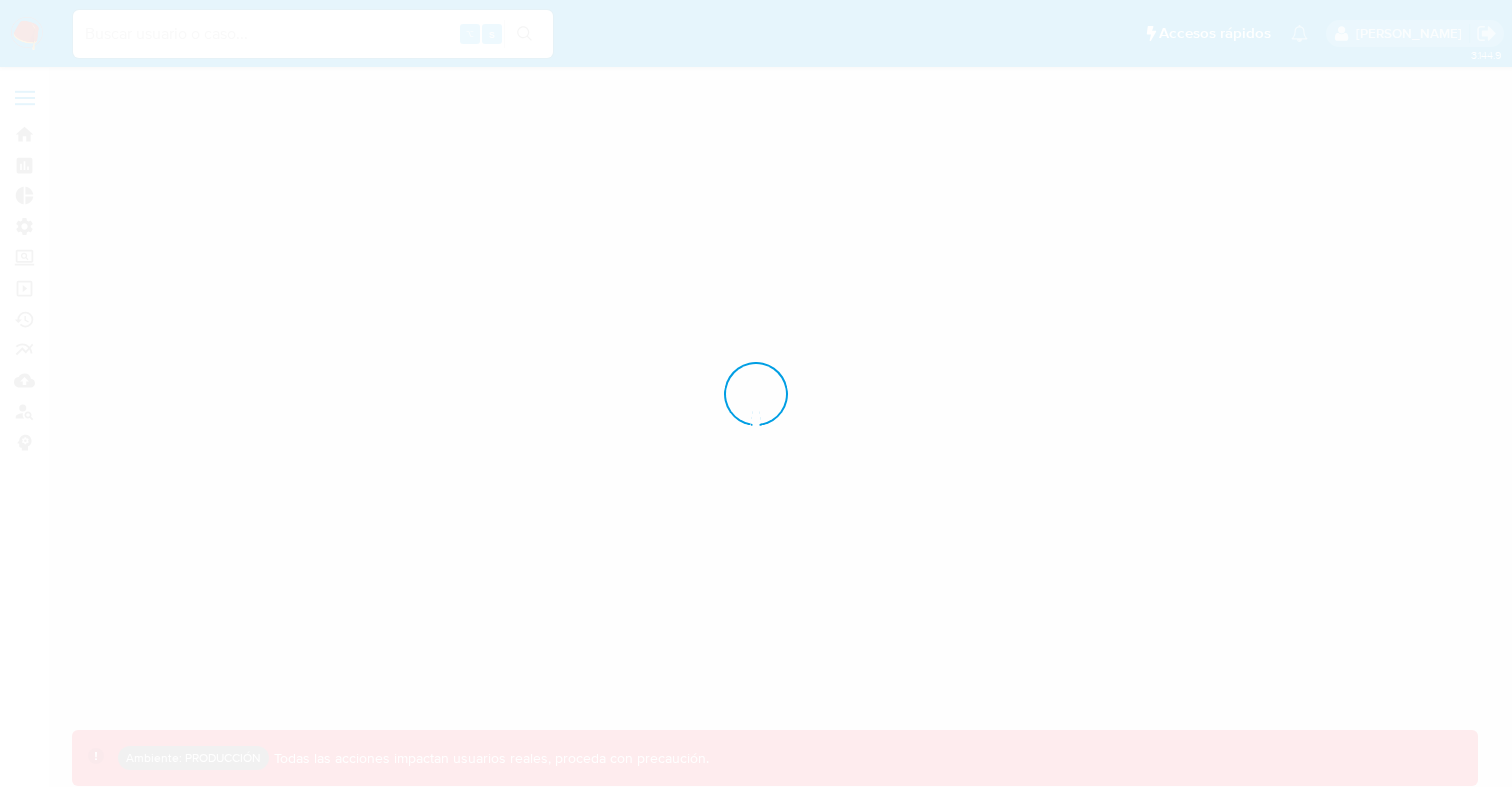 scroll, scrollTop: 0, scrollLeft: 0, axis: both 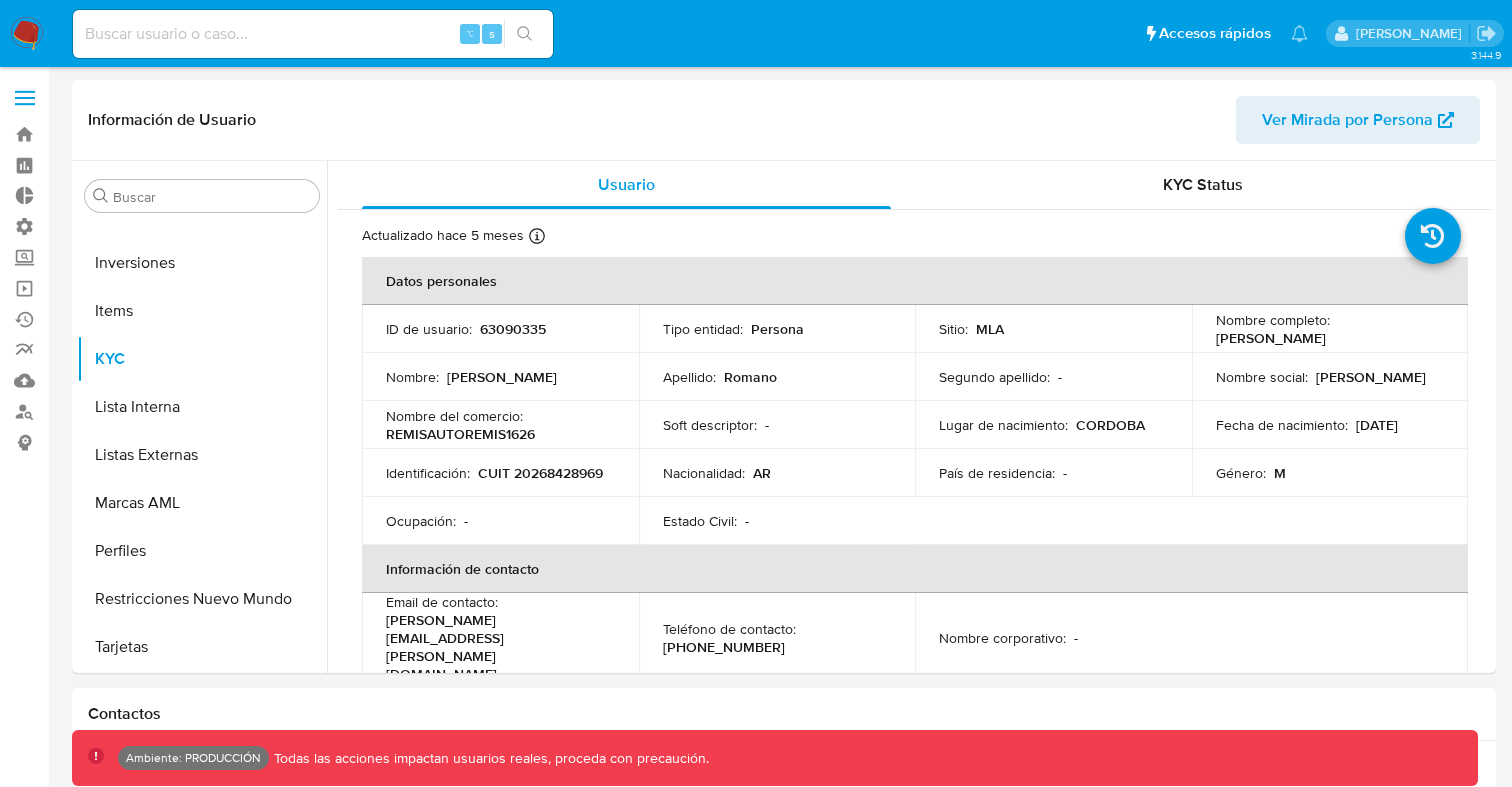 select on "10" 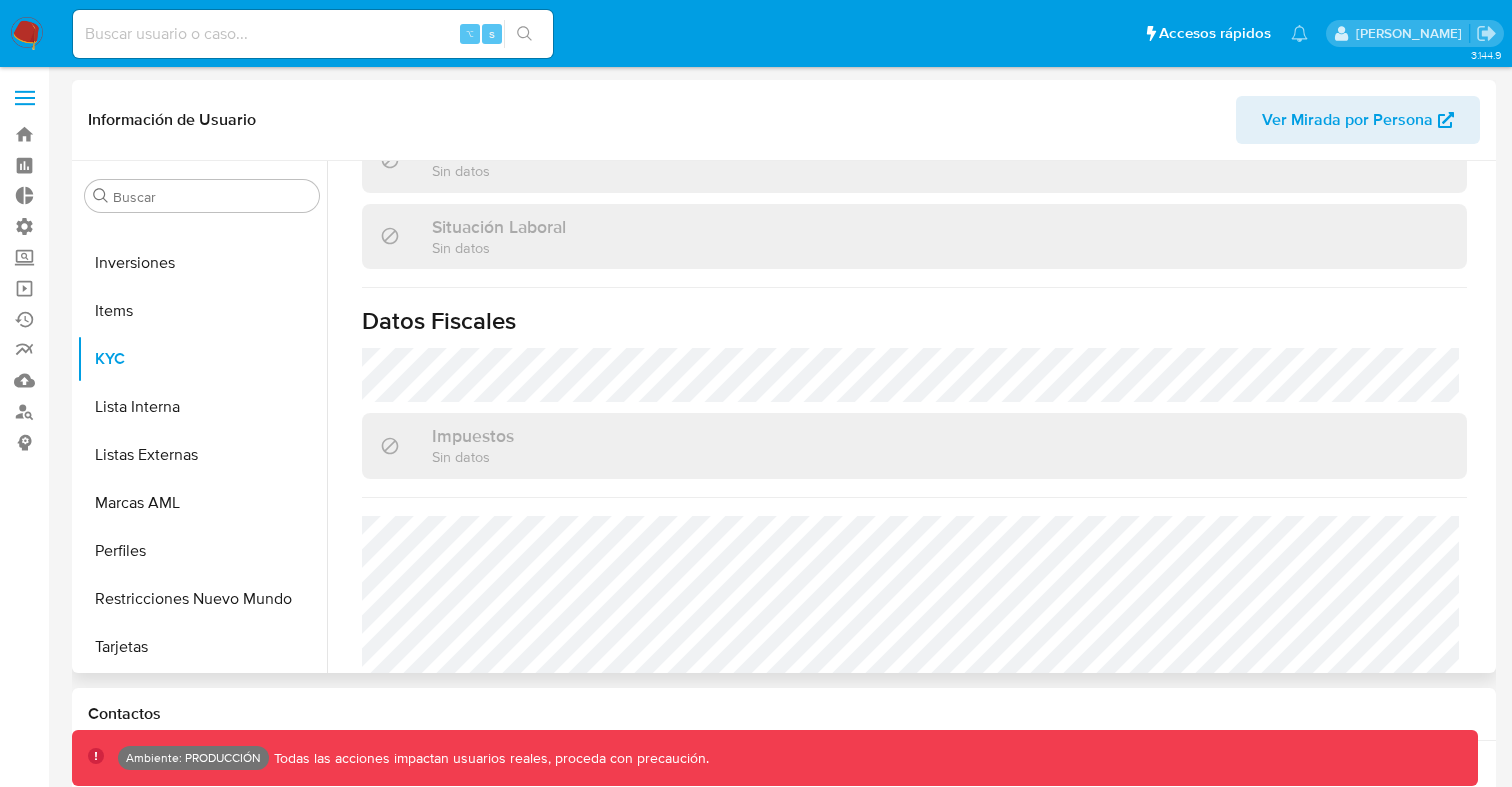 scroll, scrollTop: 1078, scrollLeft: 0, axis: vertical 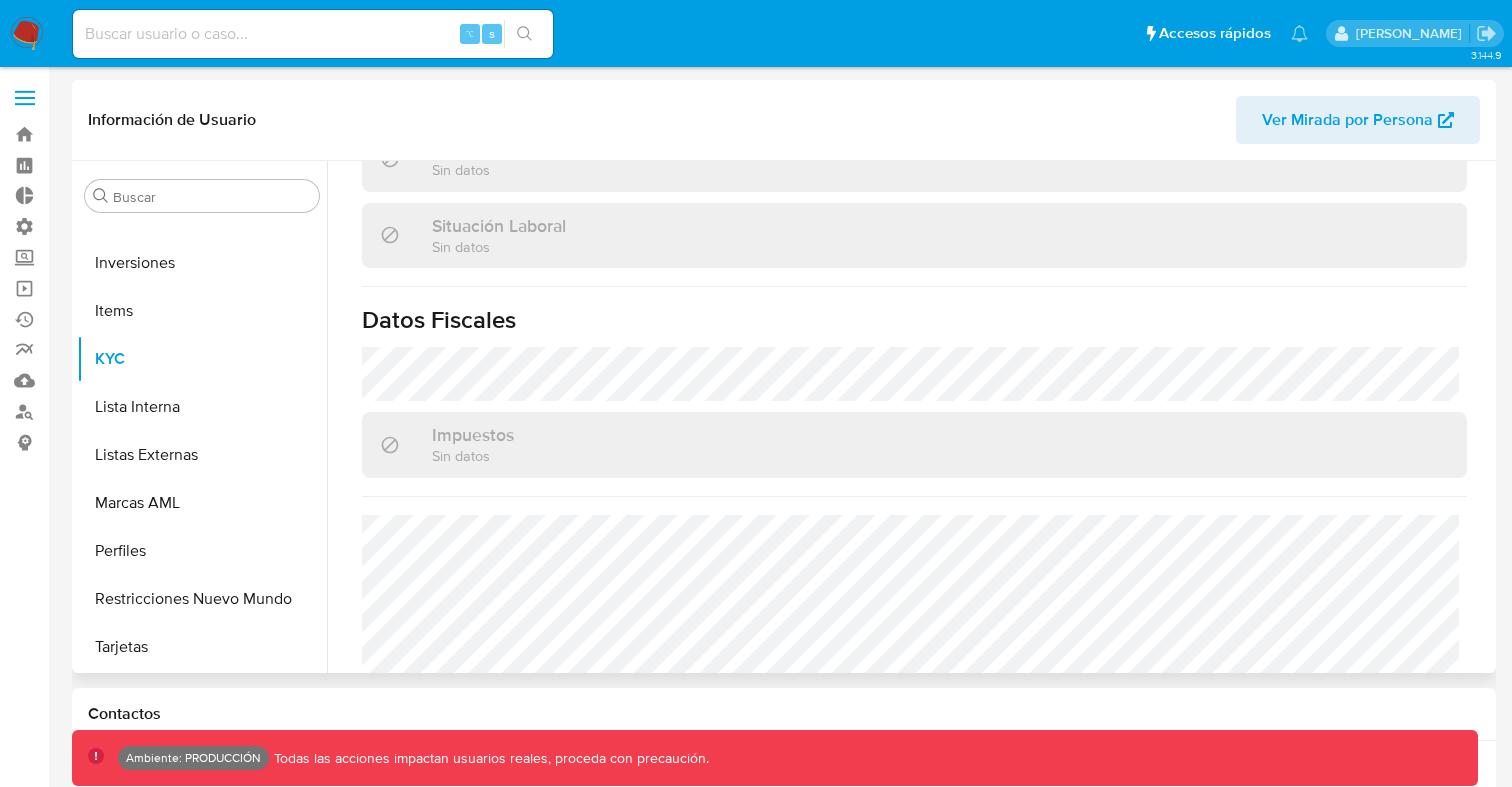 click on "Ver Mirada por Persona" at bounding box center [1347, 120] 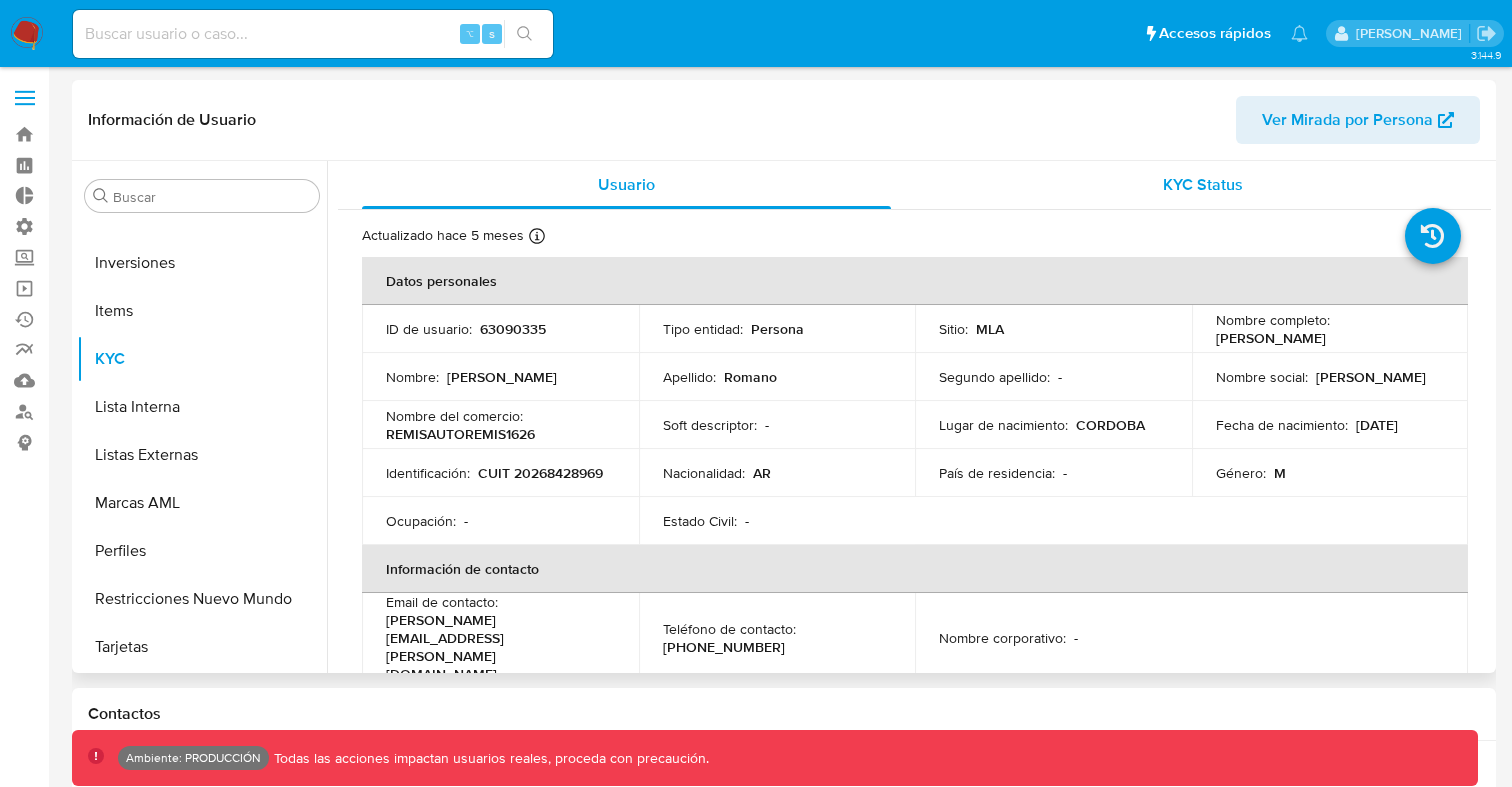 click on "KYC Status" at bounding box center [1203, 184] 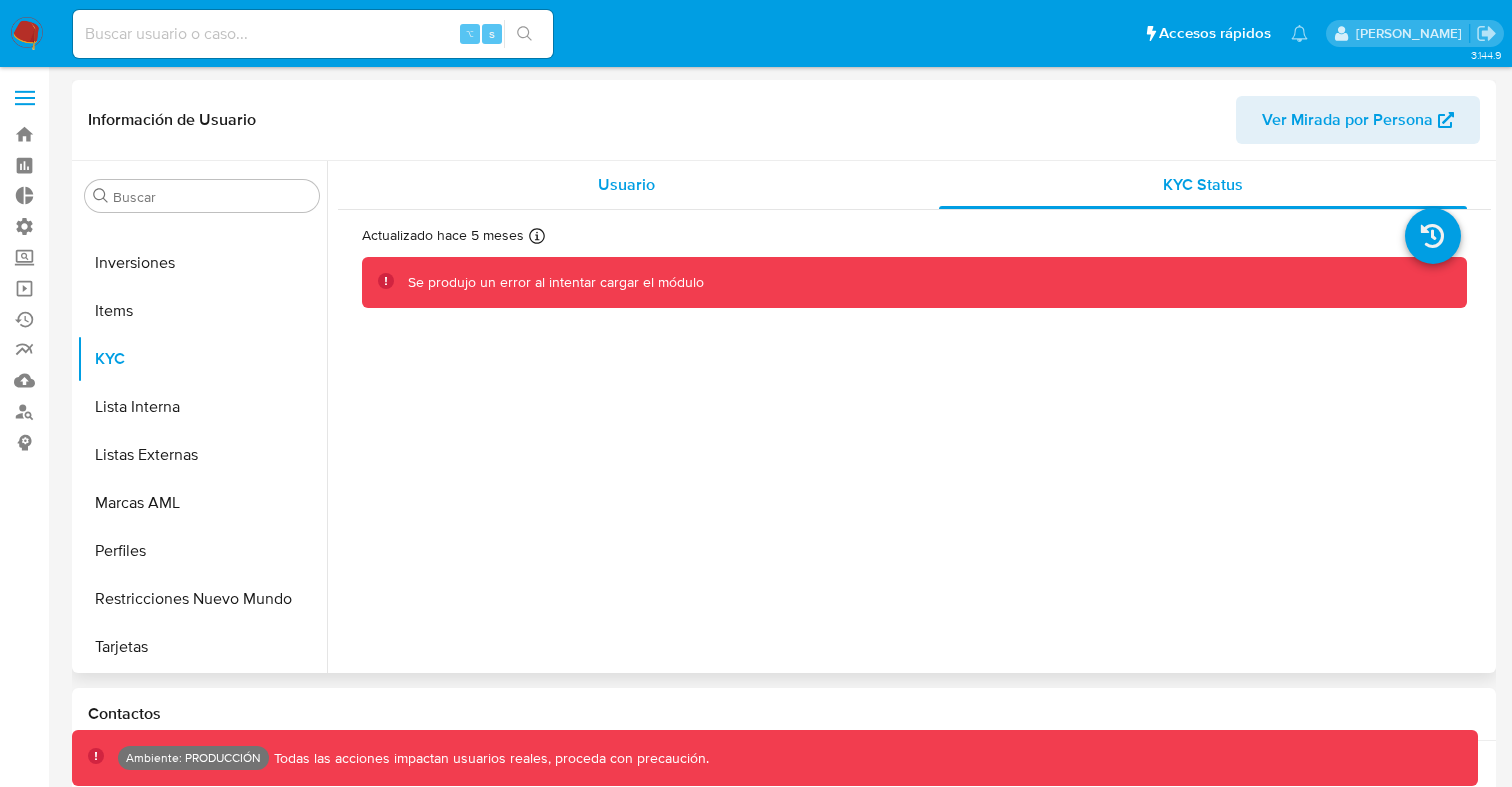 click on "Usuario" at bounding box center (626, 184) 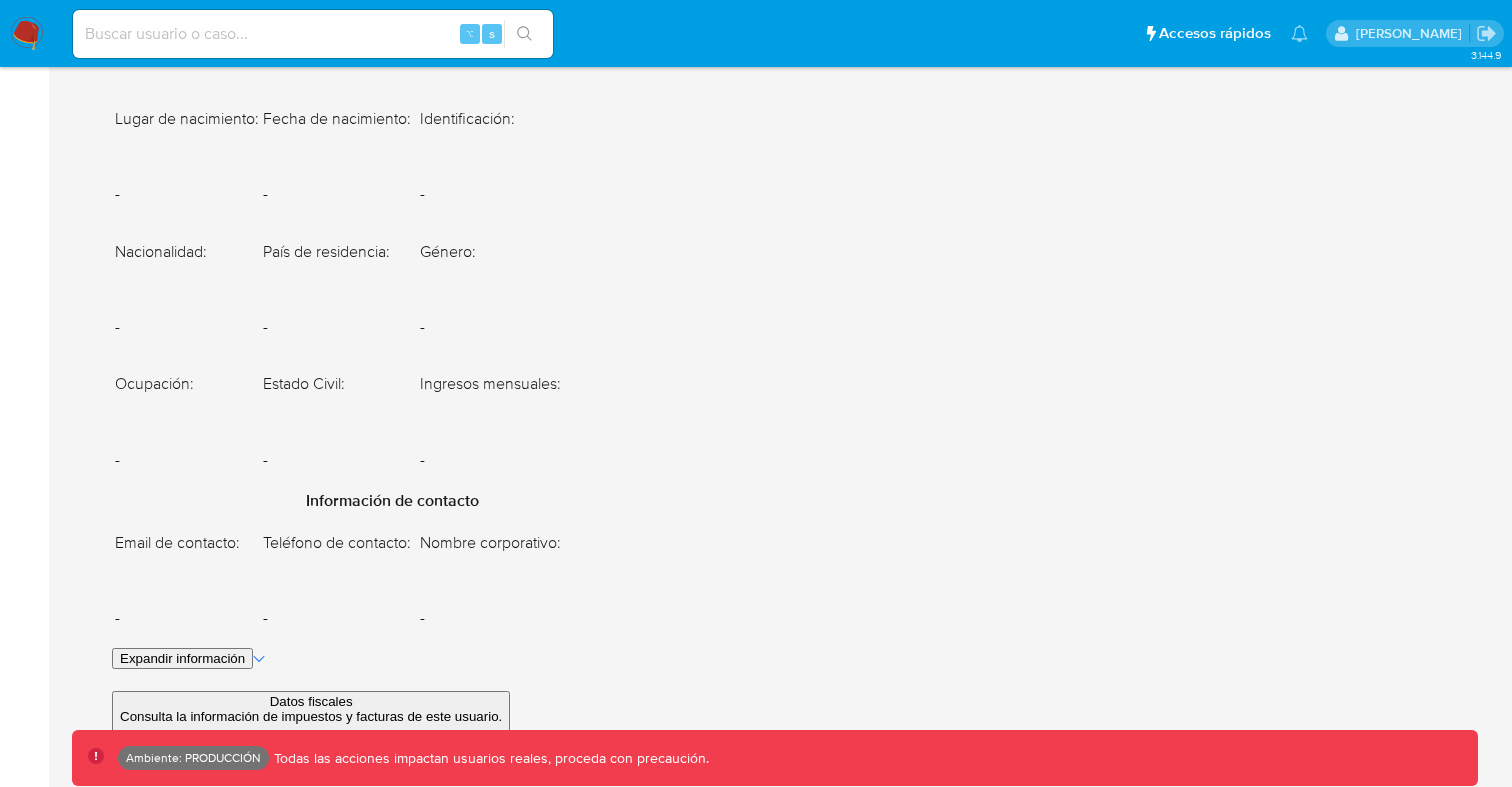 scroll, scrollTop: 1519, scrollLeft: 0, axis: vertical 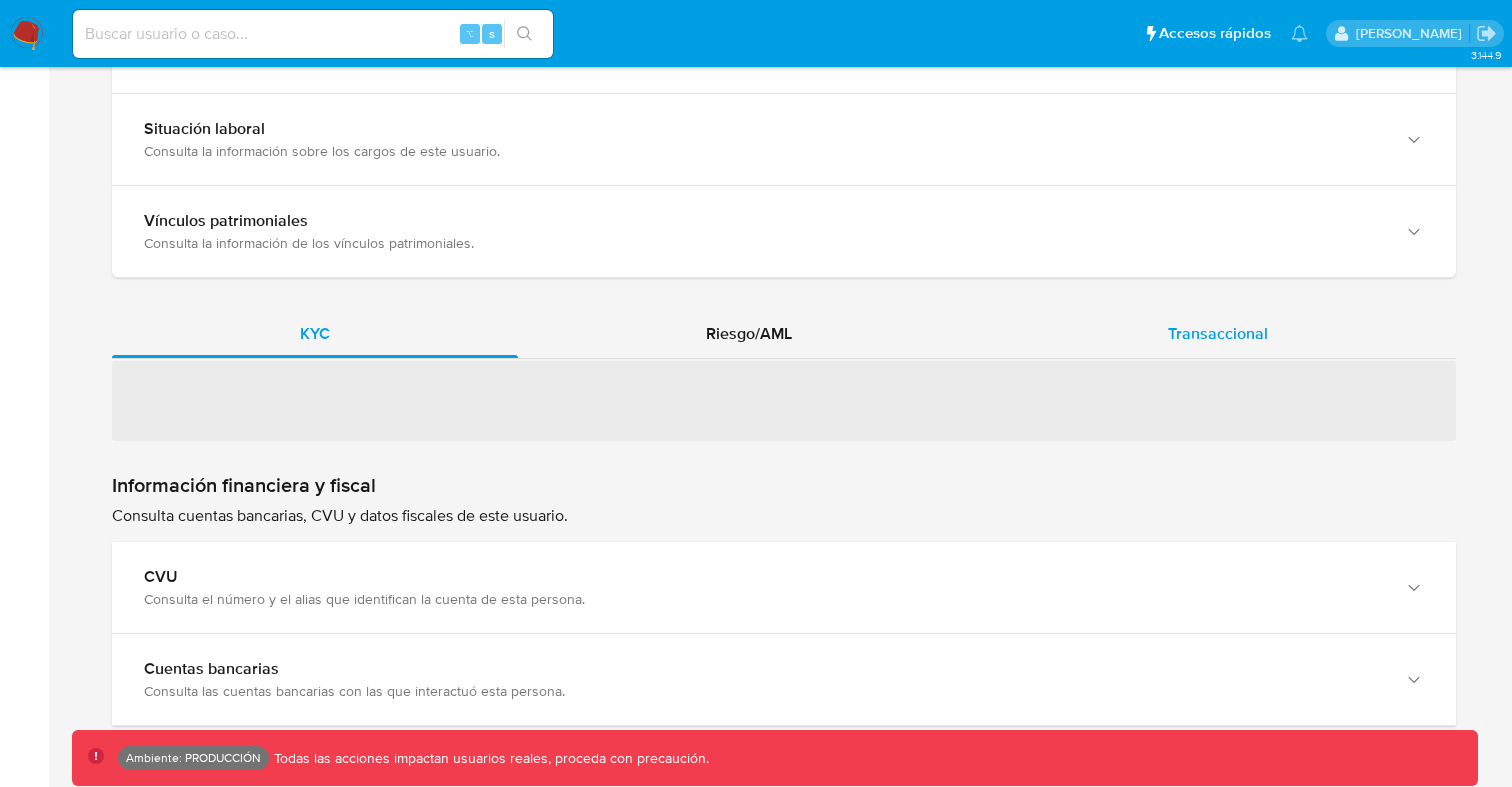 click on "Transaccional" at bounding box center [1218, 333] 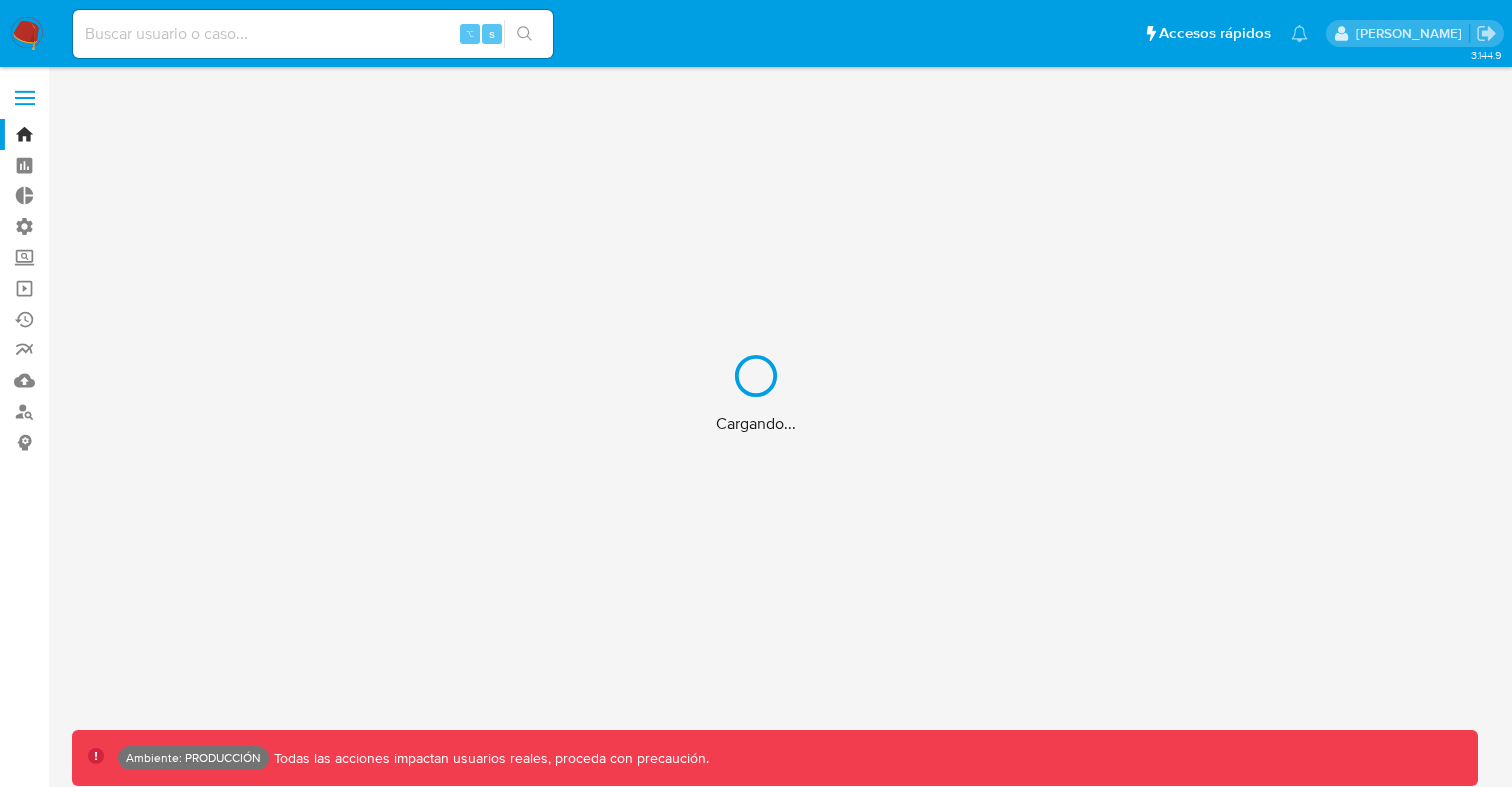 scroll, scrollTop: 0, scrollLeft: 0, axis: both 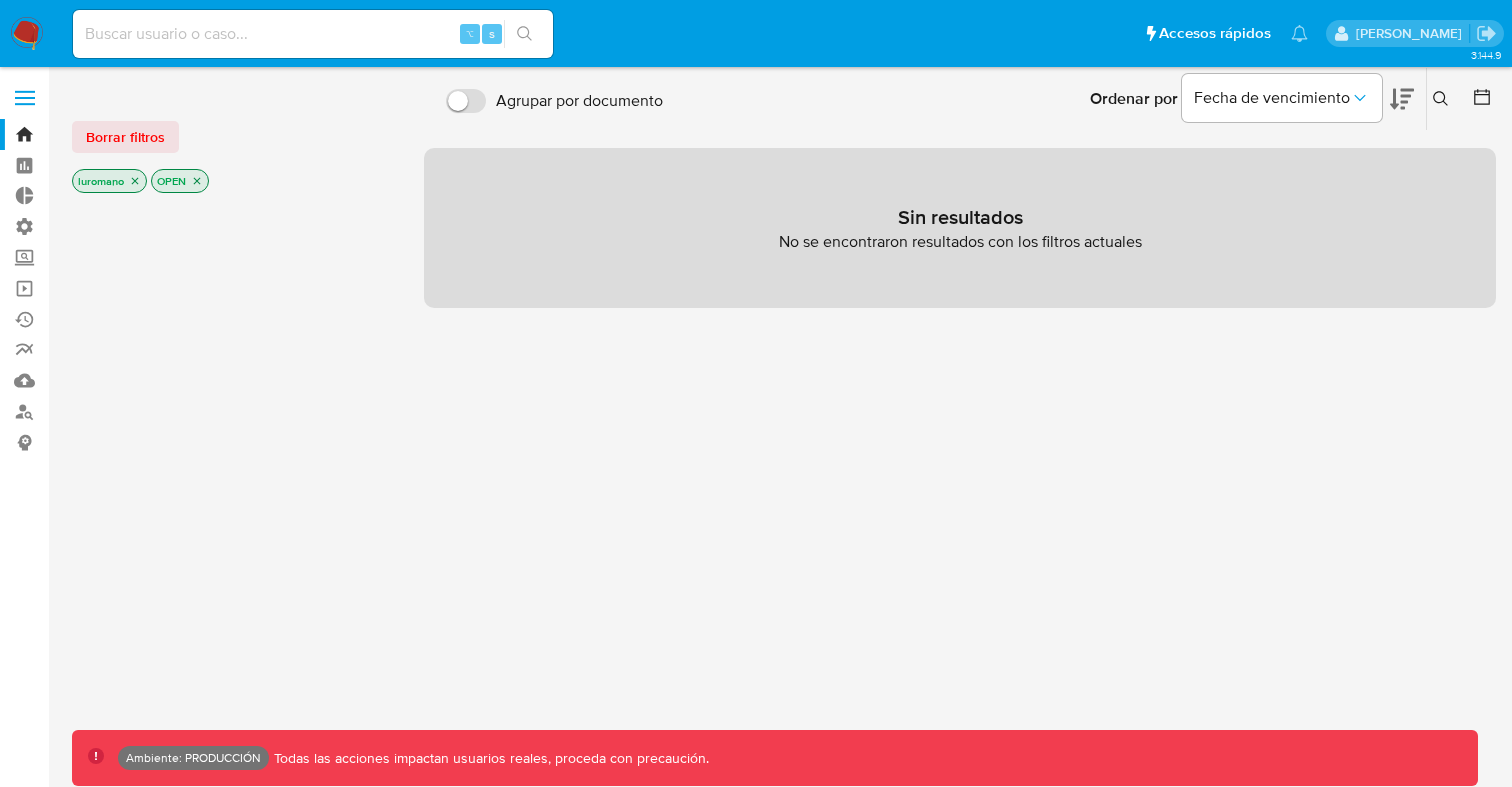 click 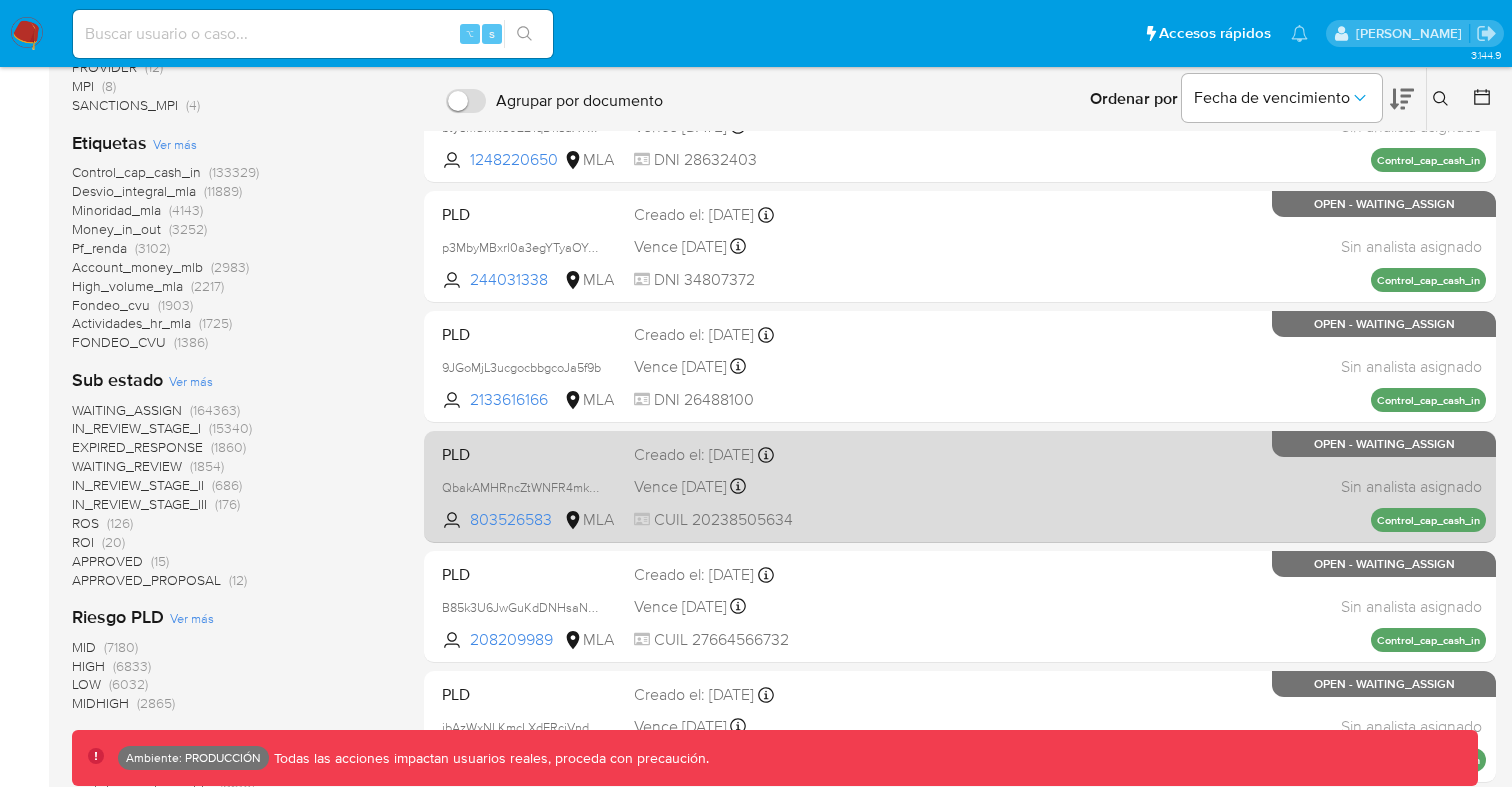 scroll, scrollTop: 0, scrollLeft: 0, axis: both 